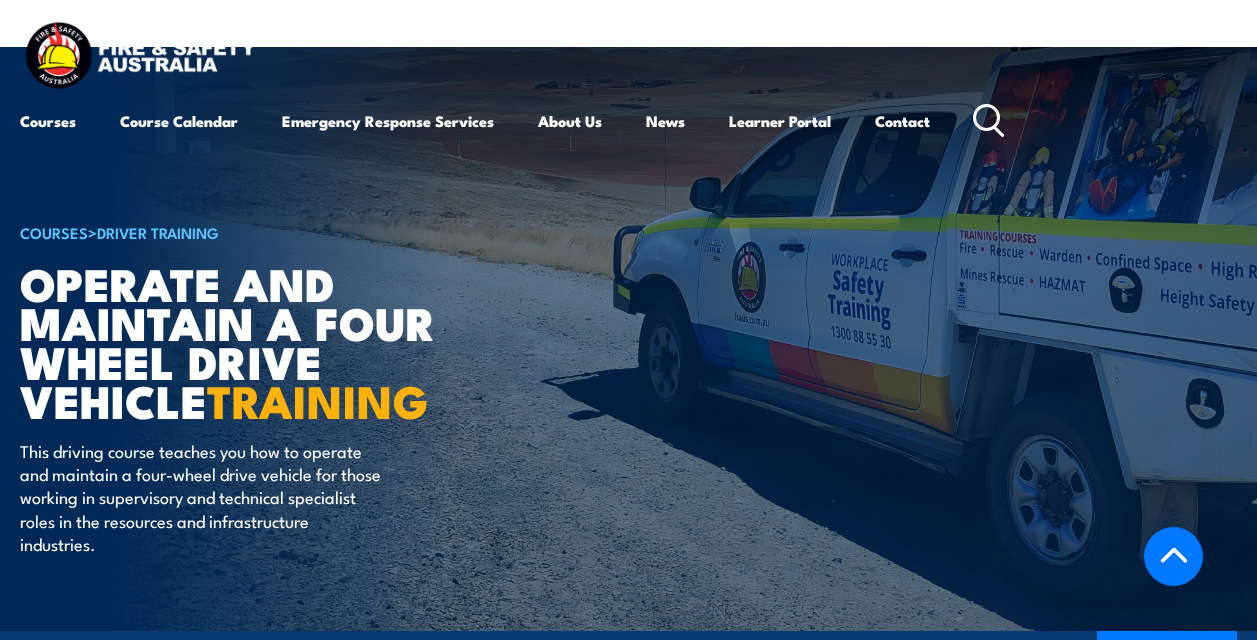 scroll, scrollTop: 1661, scrollLeft: 0, axis: vertical 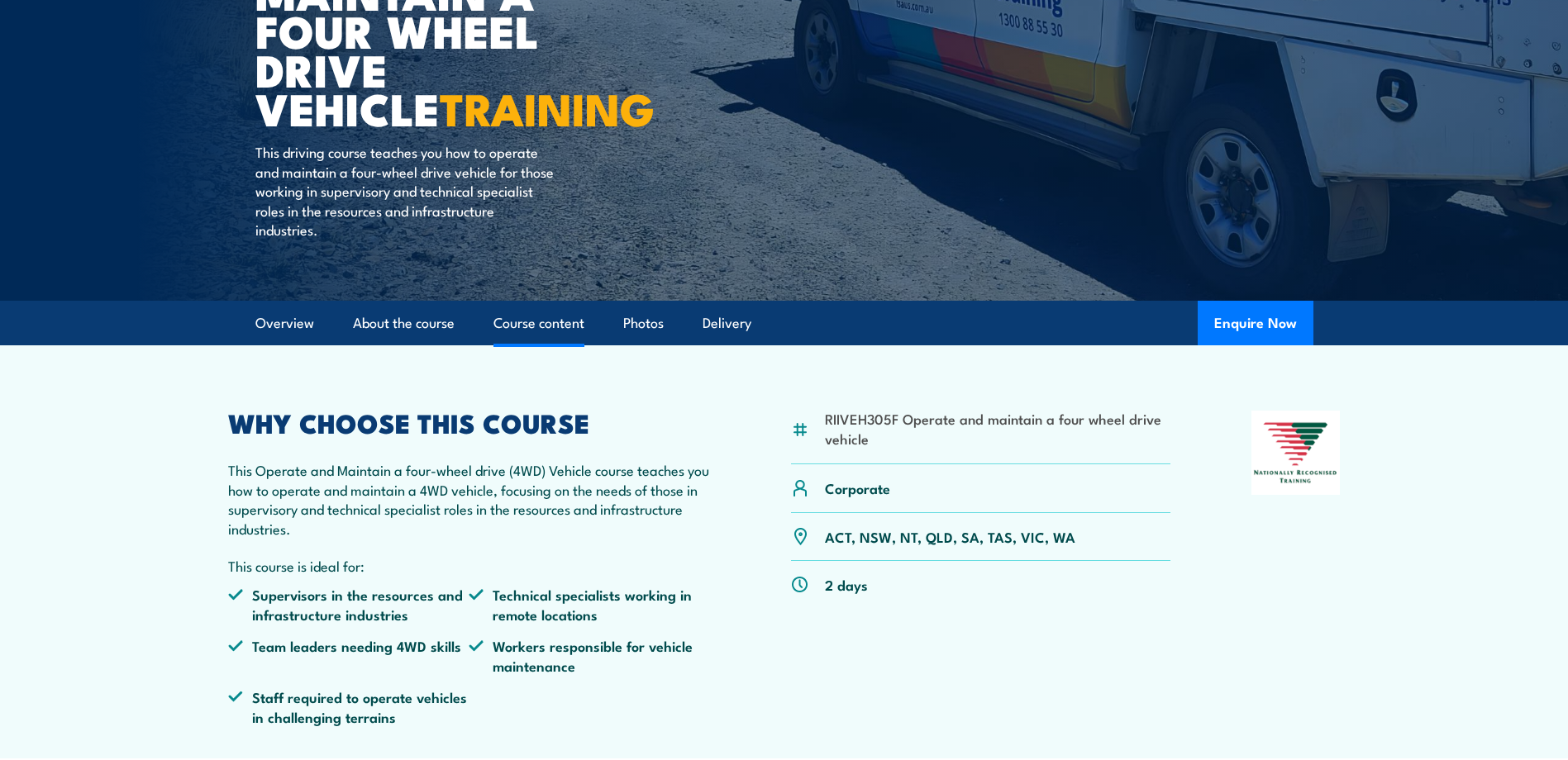 click on "Course content" at bounding box center [539, 323] 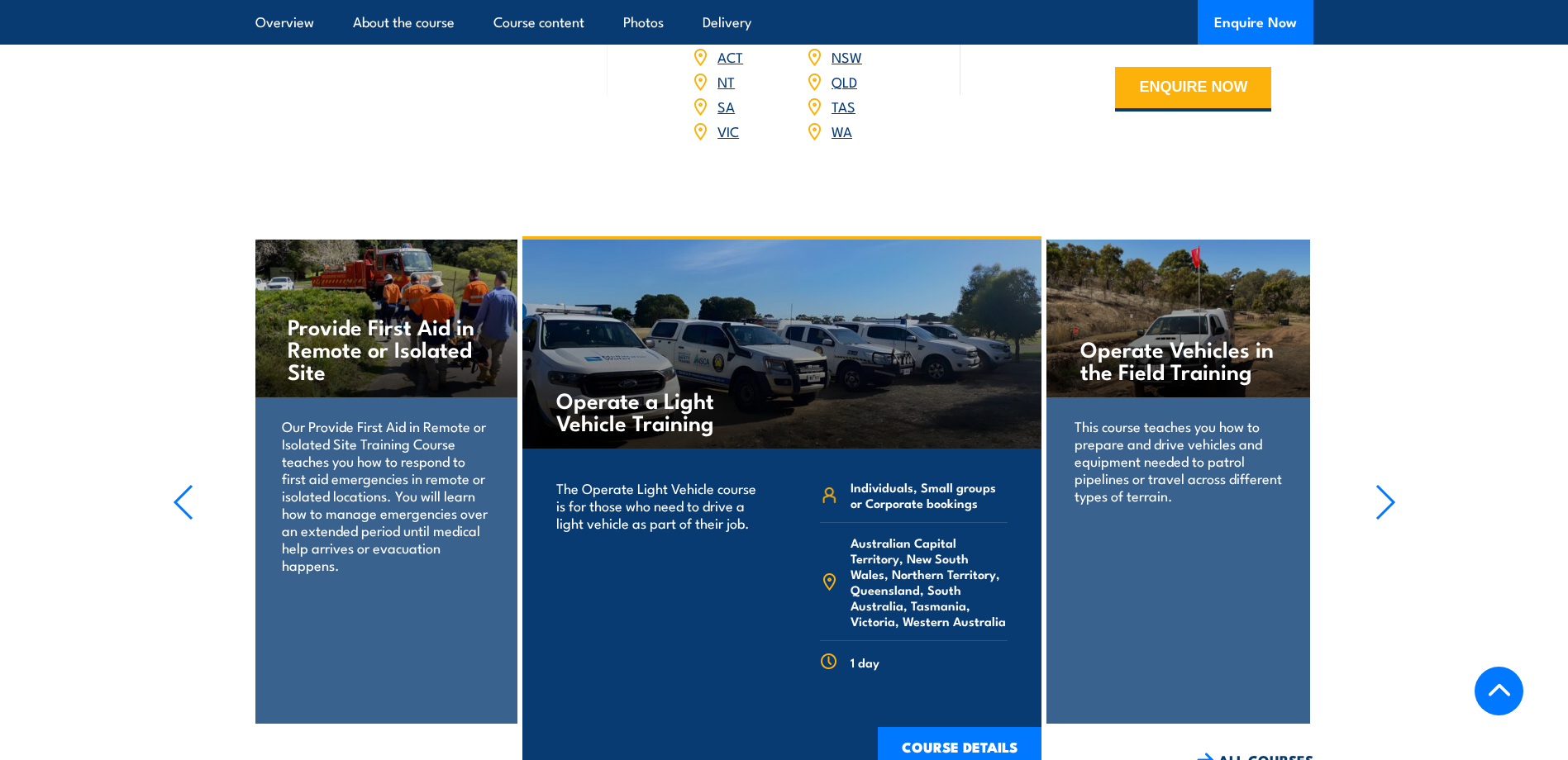 scroll, scrollTop: 2490, scrollLeft: 0, axis: vertical 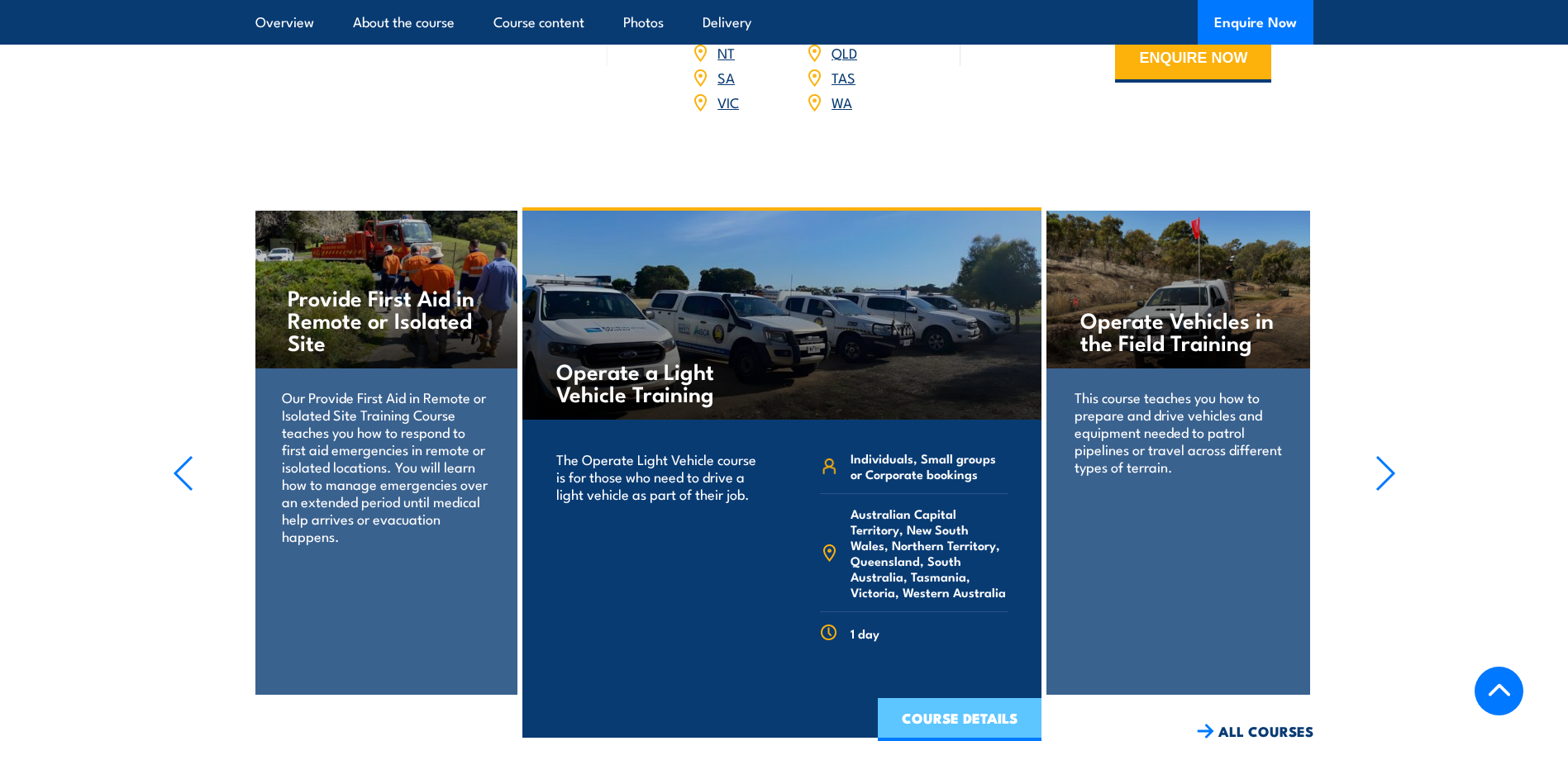 click on "COURSE DETAILS" at bounding box center (960, 720) 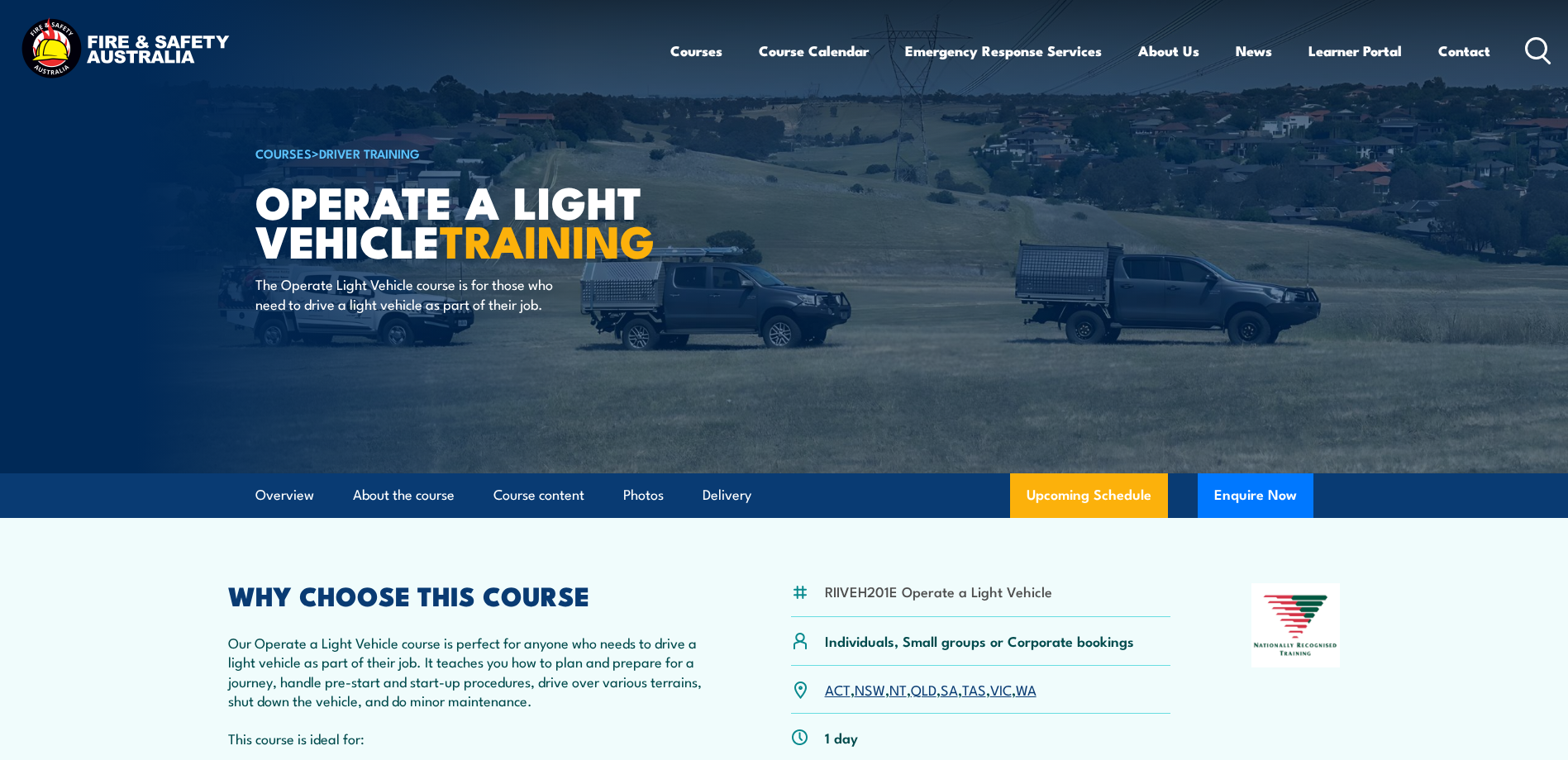scroll, scrollTop: 0, scrollLeft: 0, axis: both 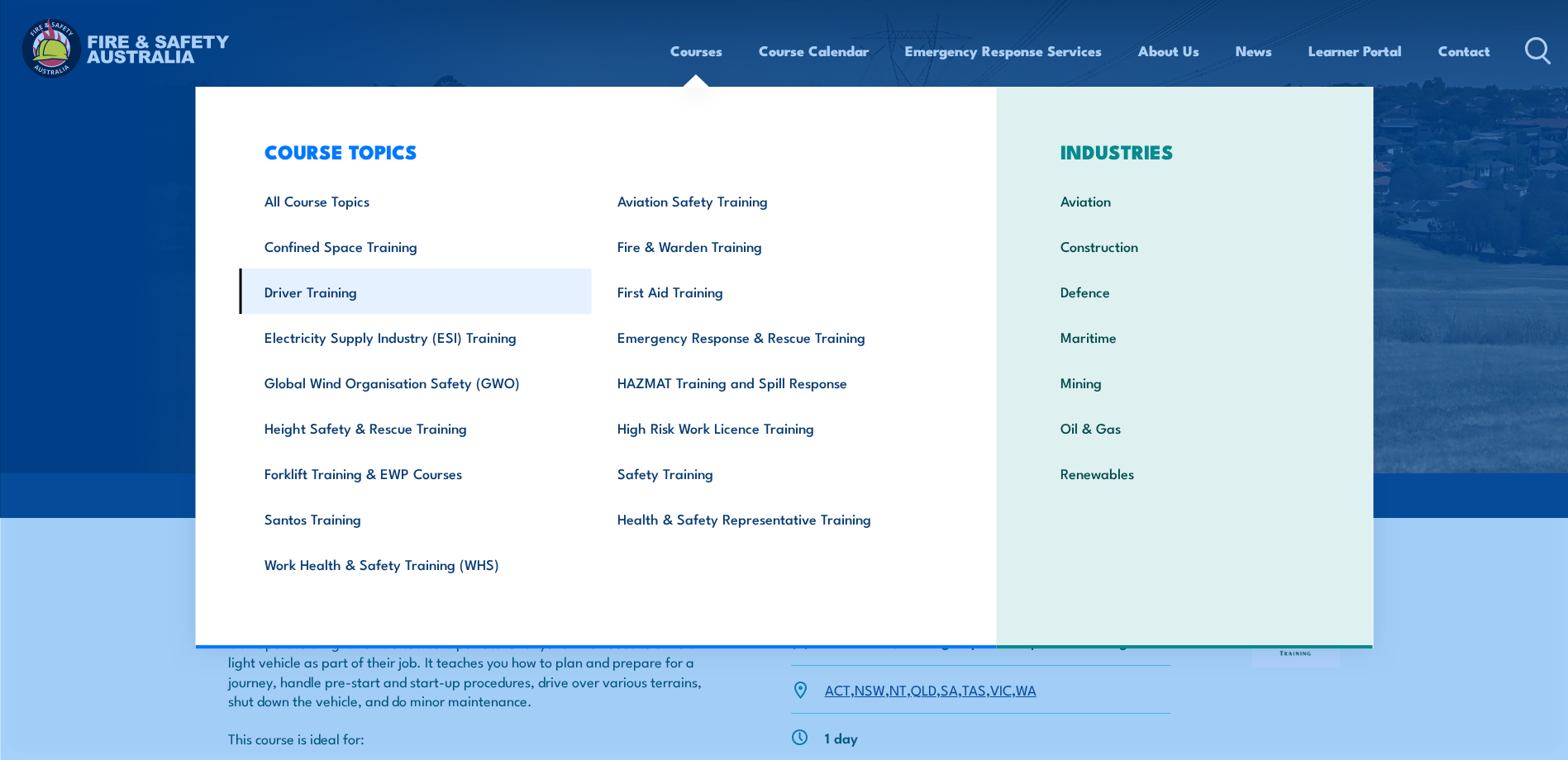 click on "Driver Training" at bounding box center (415, 291) 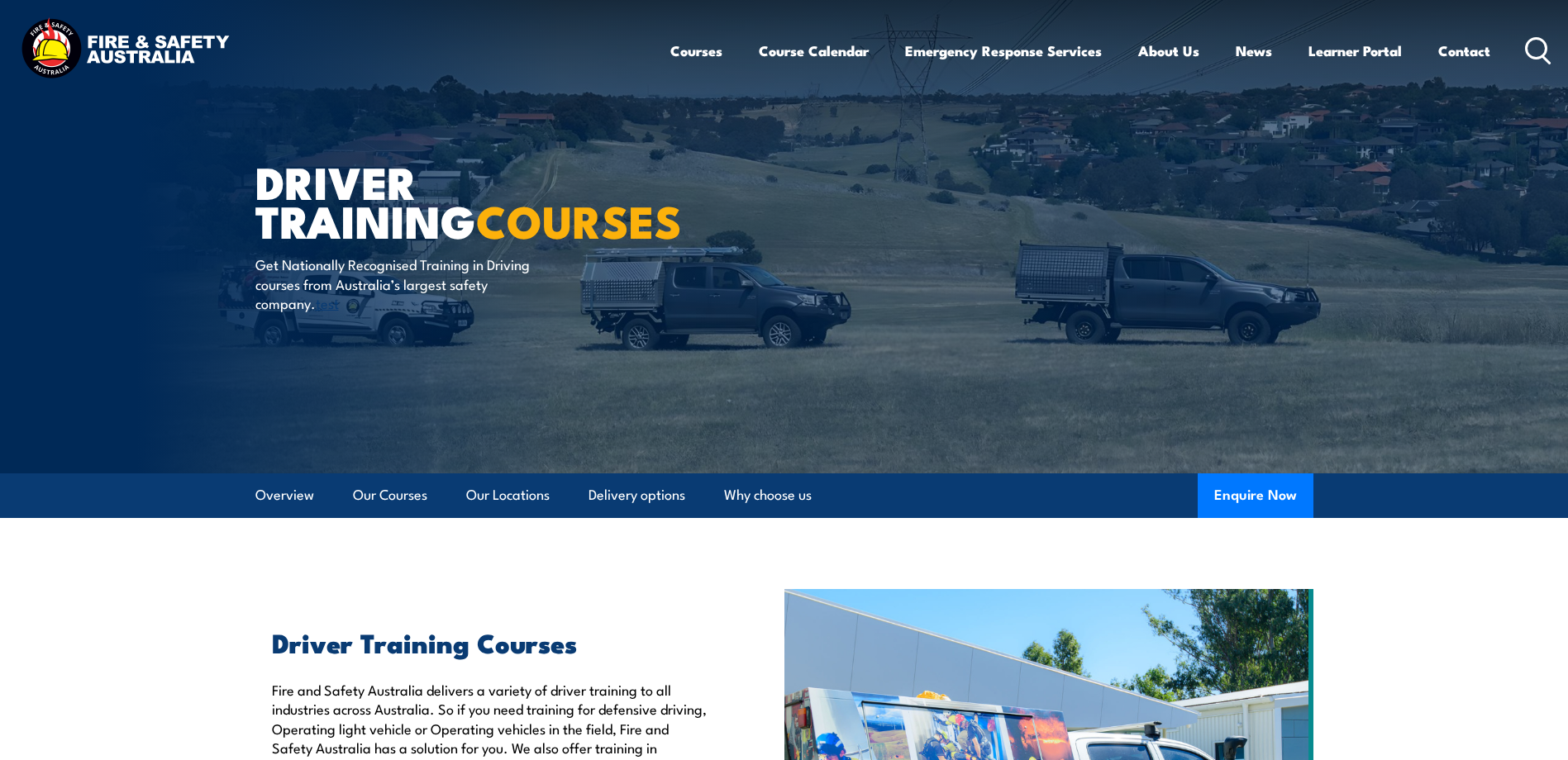 scroll, scrollTop: 0, scrollLeft: 0, axis: both 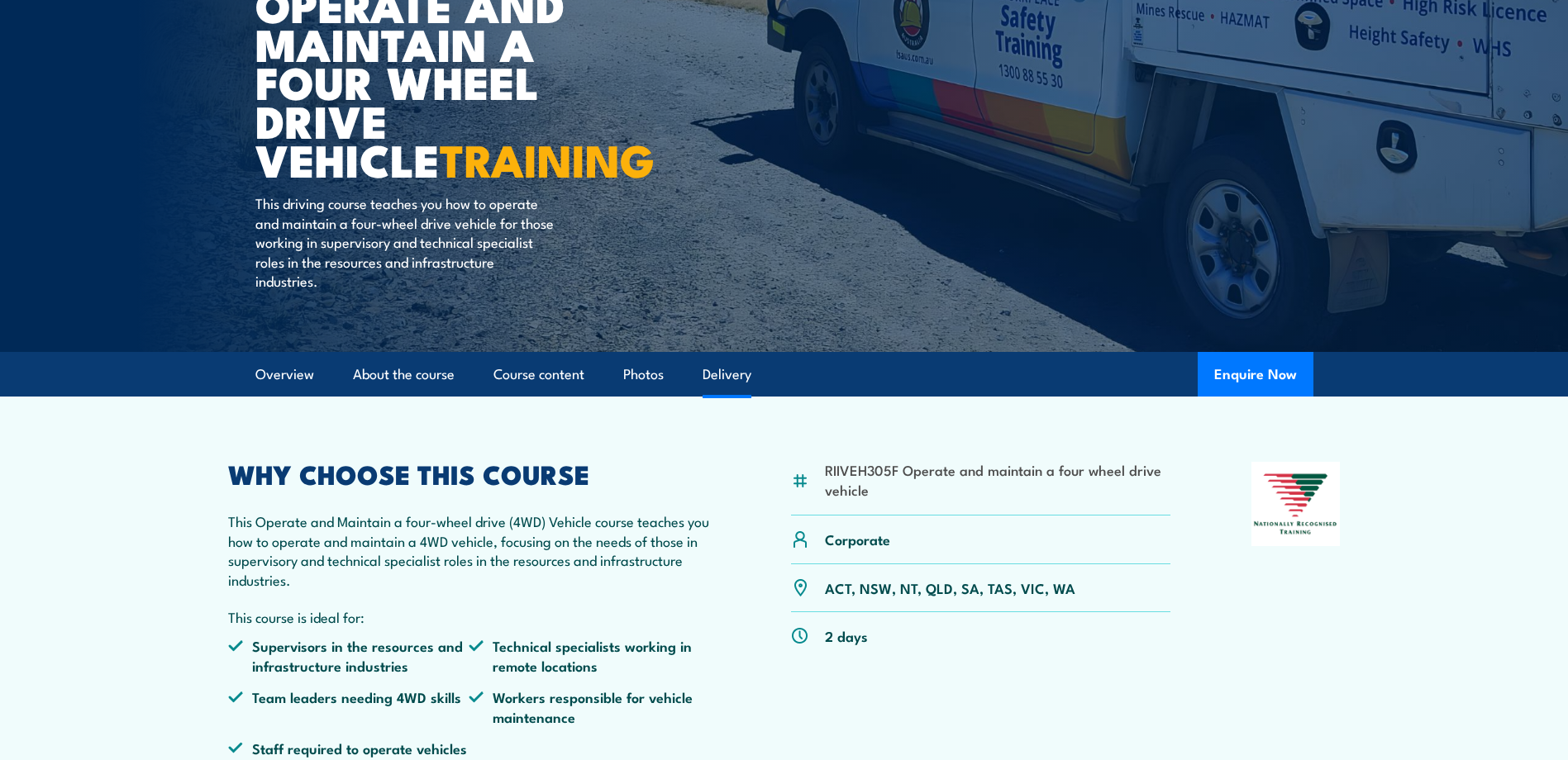click on "Delivery" at bounding box center (727, 374) 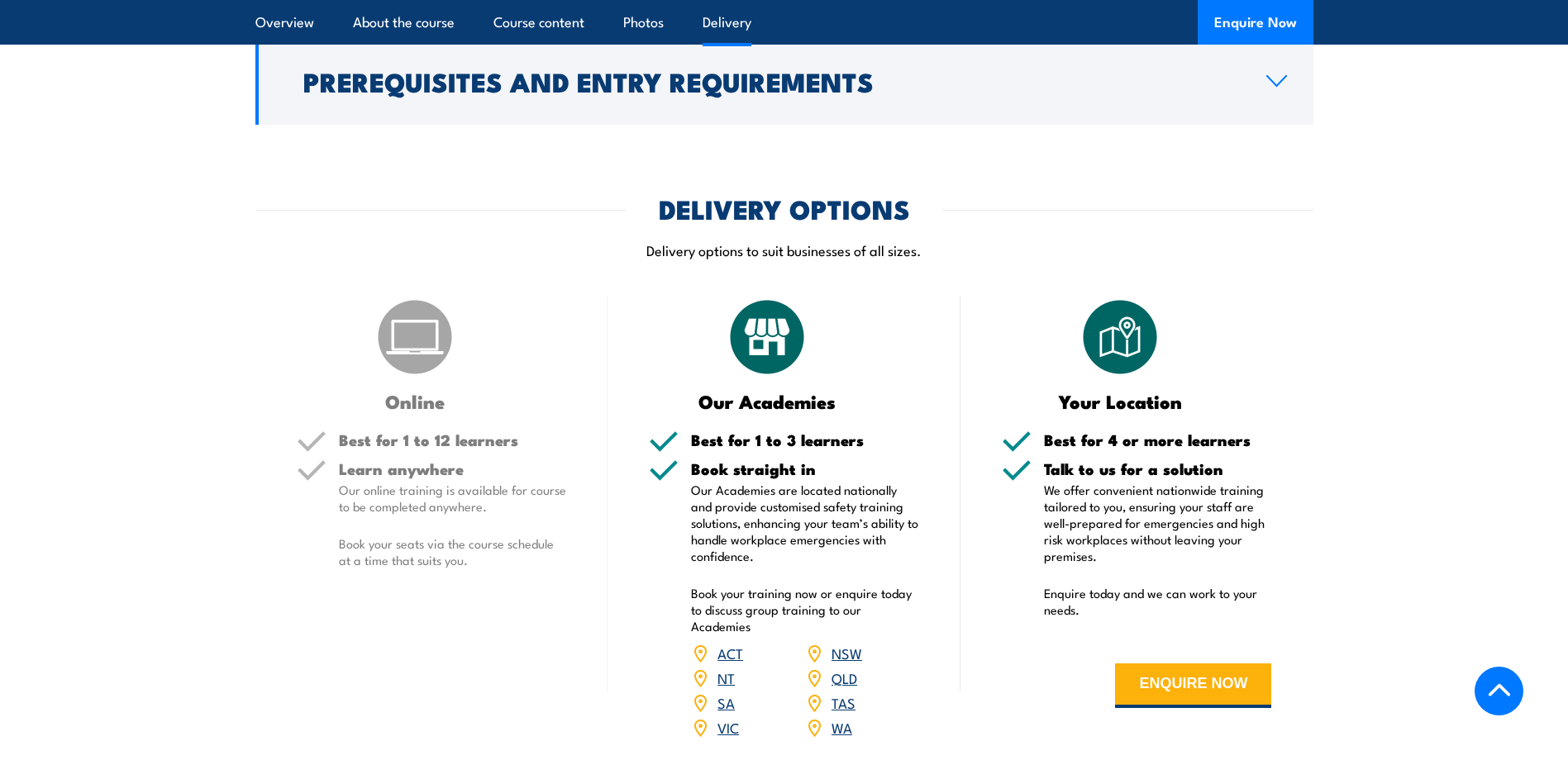 scroll, scrollTop: 1959, scrollLeft: 0, axis: vertical 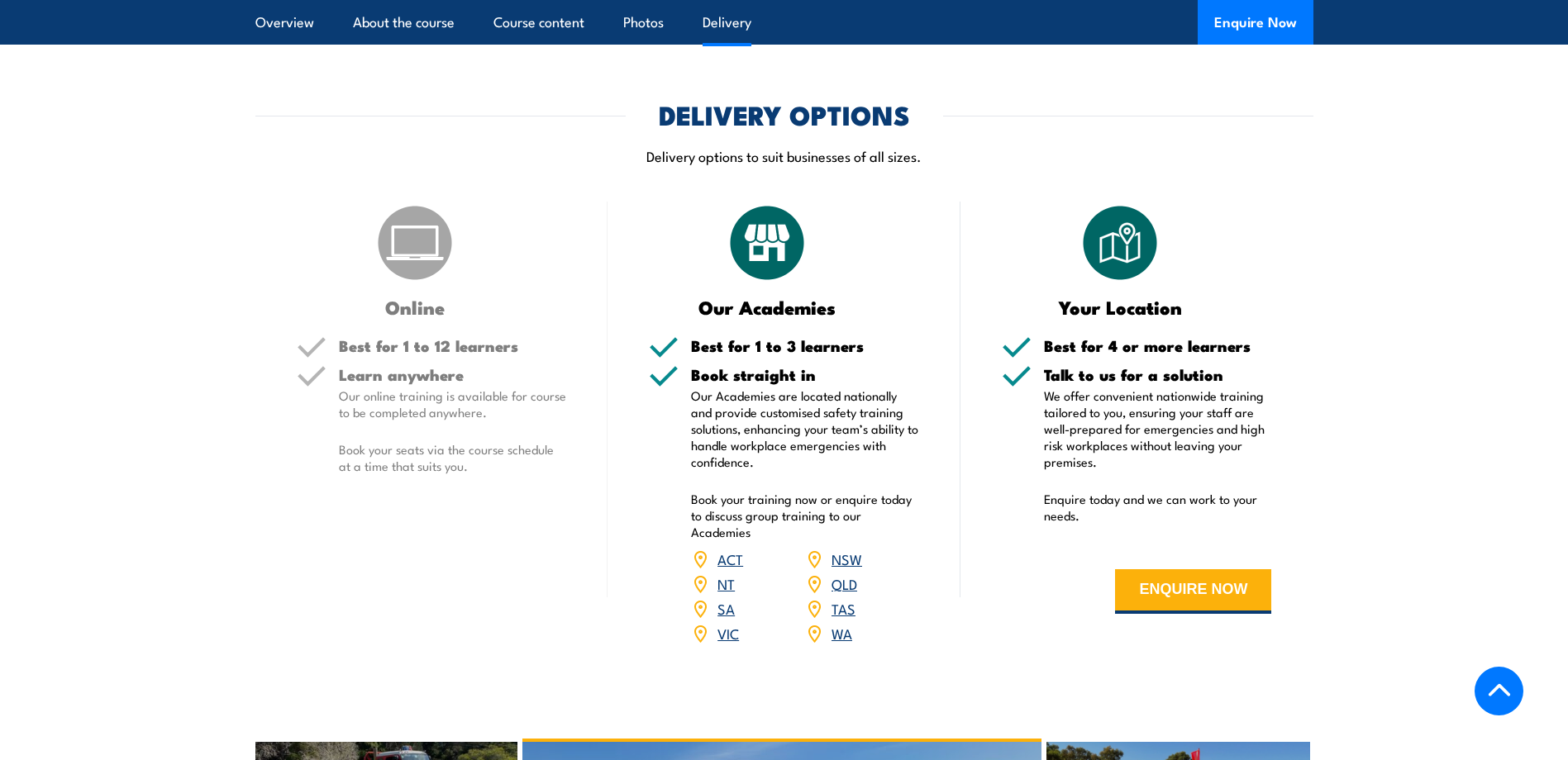 click on "VIC" at bounding box center [728, 633] 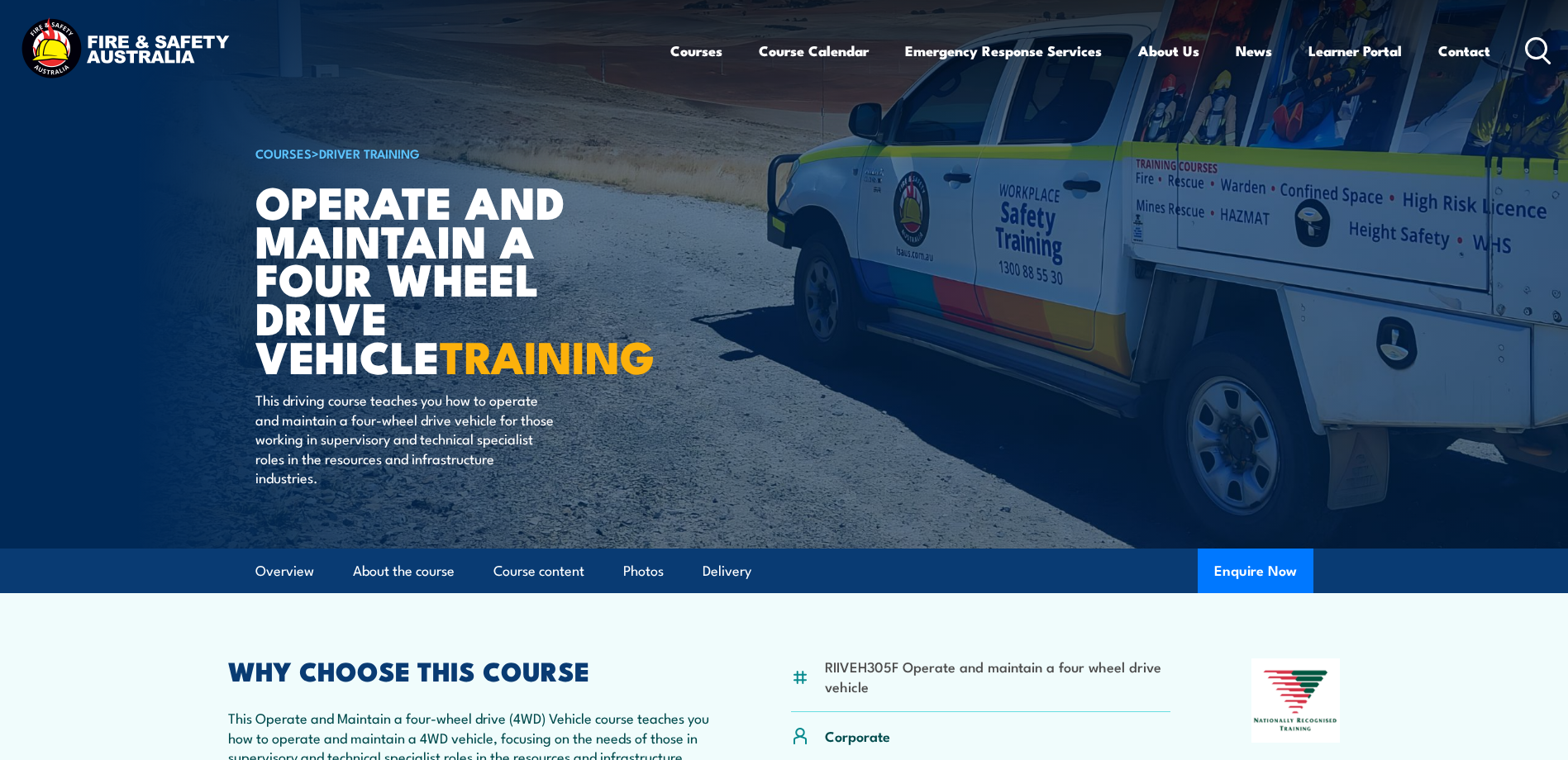 scroll, scrollTop: 0, scrollLeft: 0, axis: both 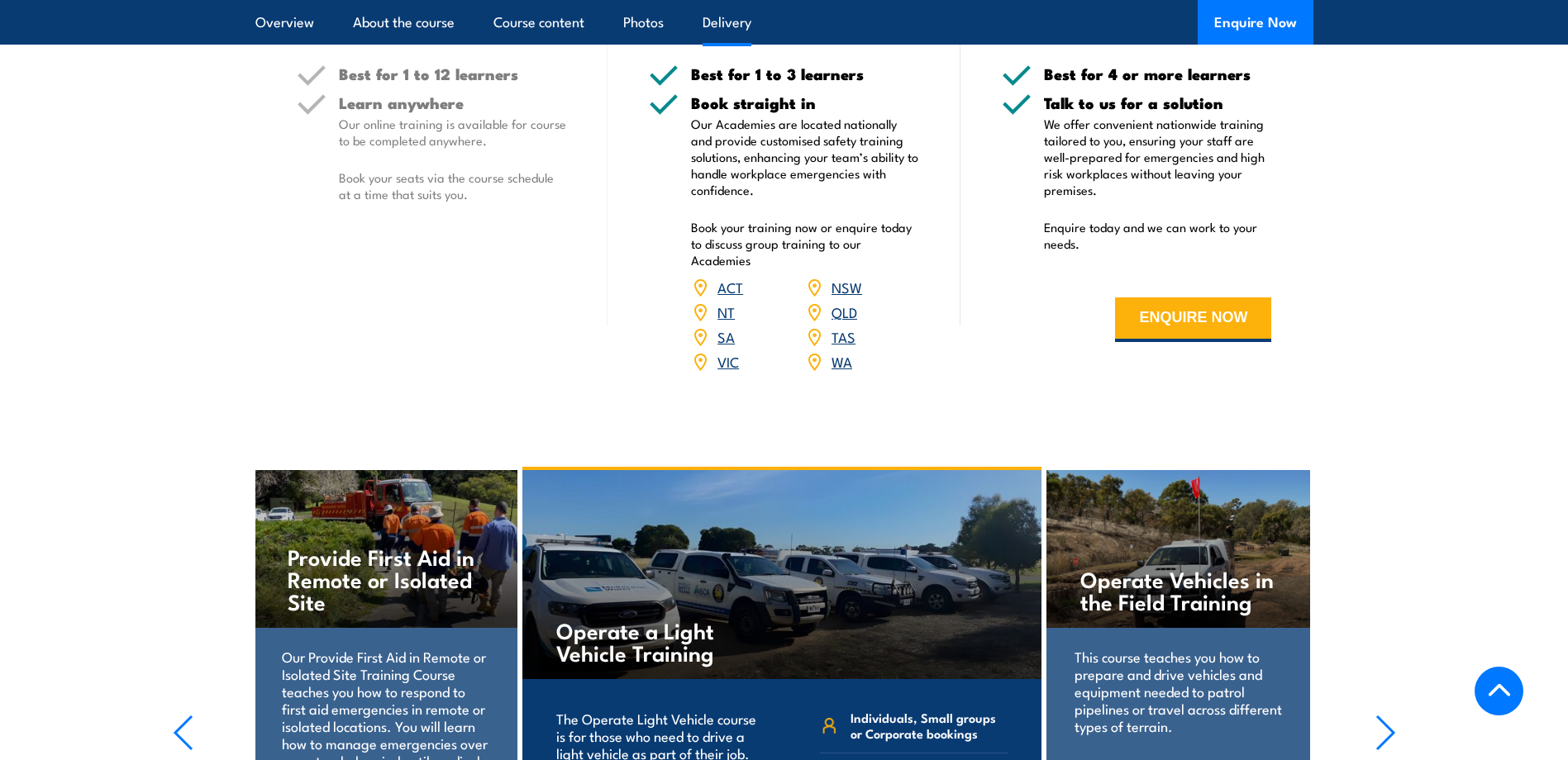click on "VIC" at bounding box center [728, 361] 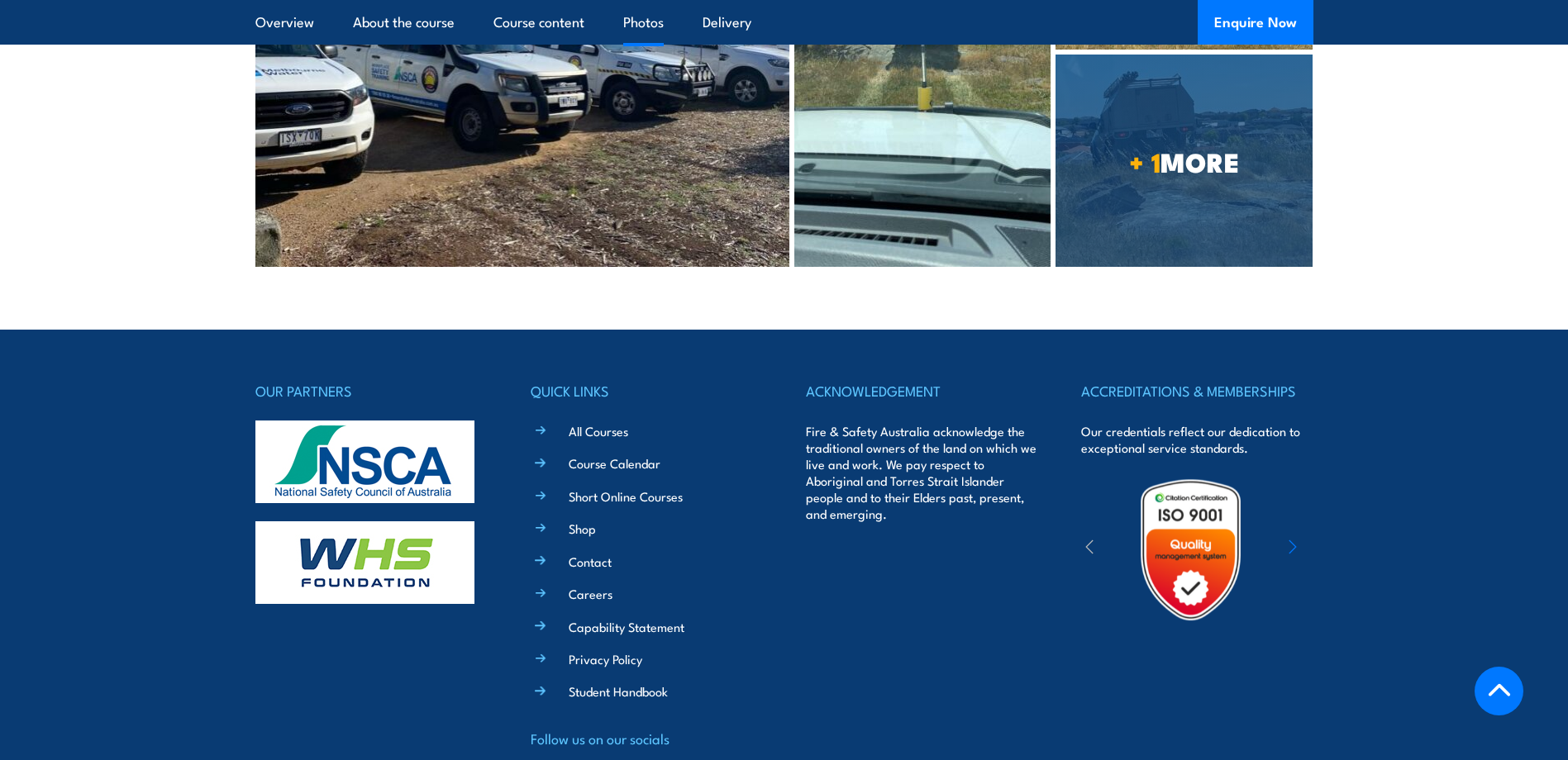 scroll, scrollTop: 3204, scrollLeft: 0, axis: vertical 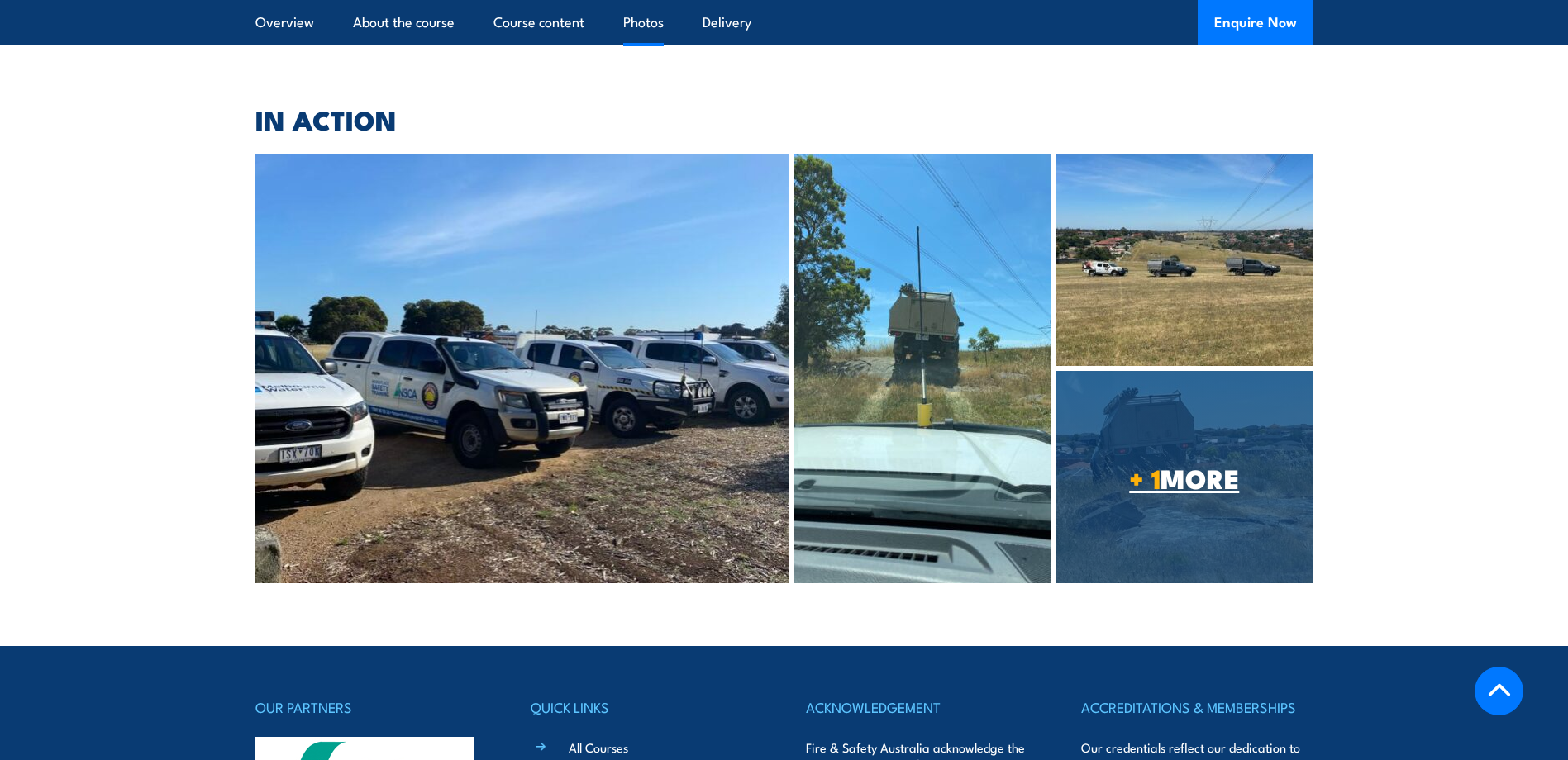 click on "+ 1" at bounding box center (1145, 477) 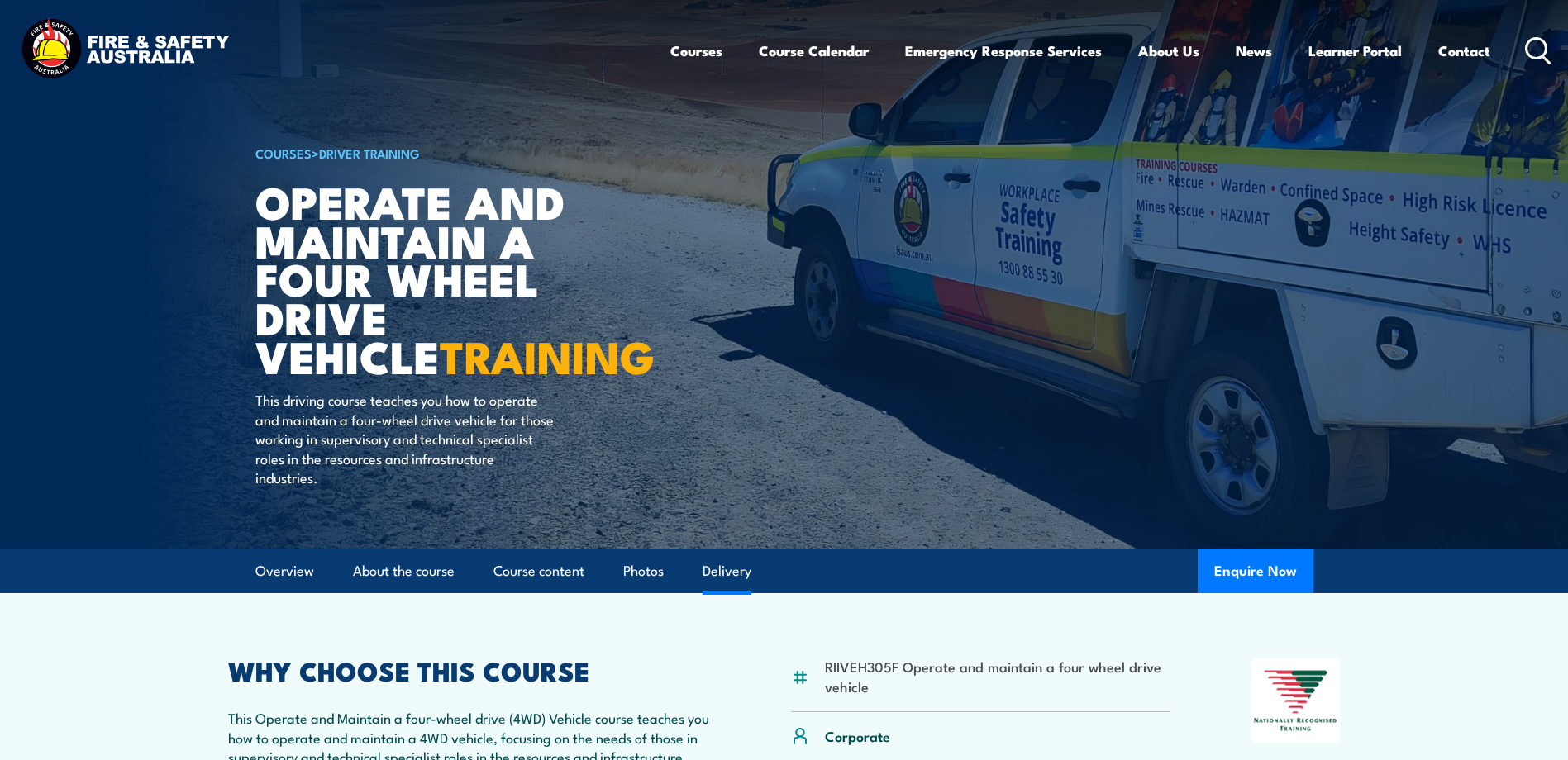 scroll, scrollTop: 1968, scrollLeft: 0, axis: vertical 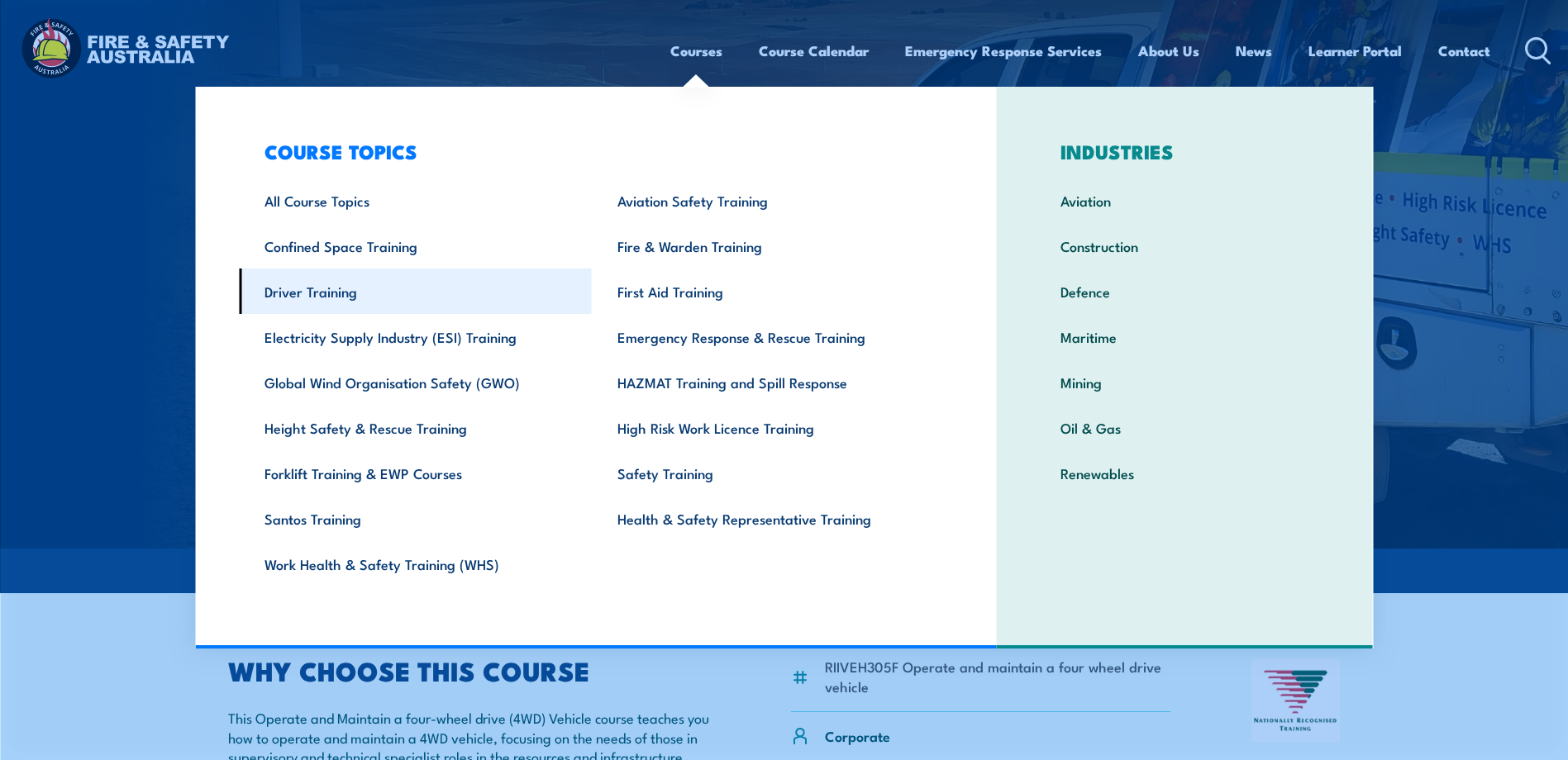 click on "Driver Training" at bounding box center (415, 291) 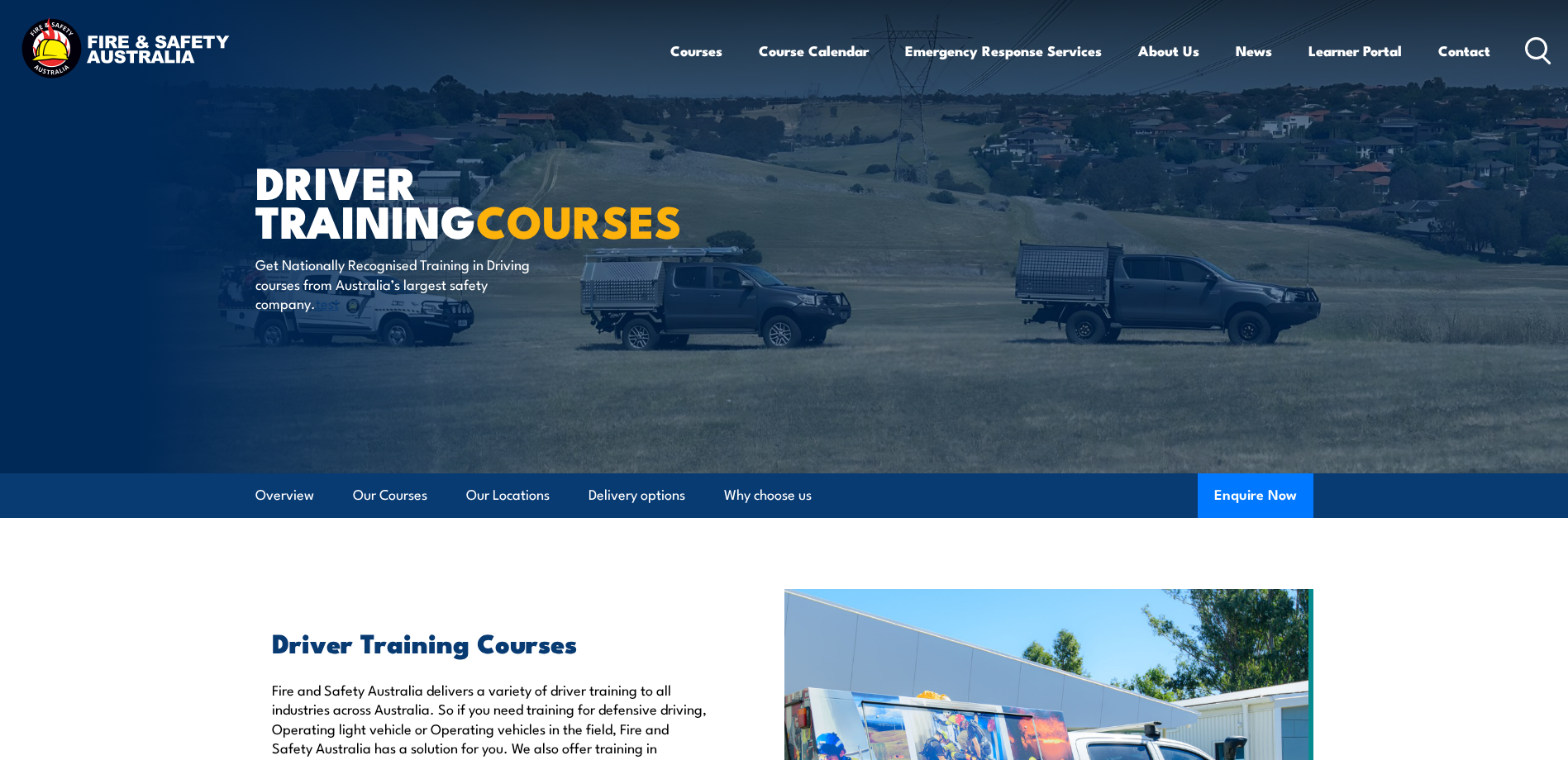 scroll, scrollTop: 0, scrollLeft: 0, axis: both 